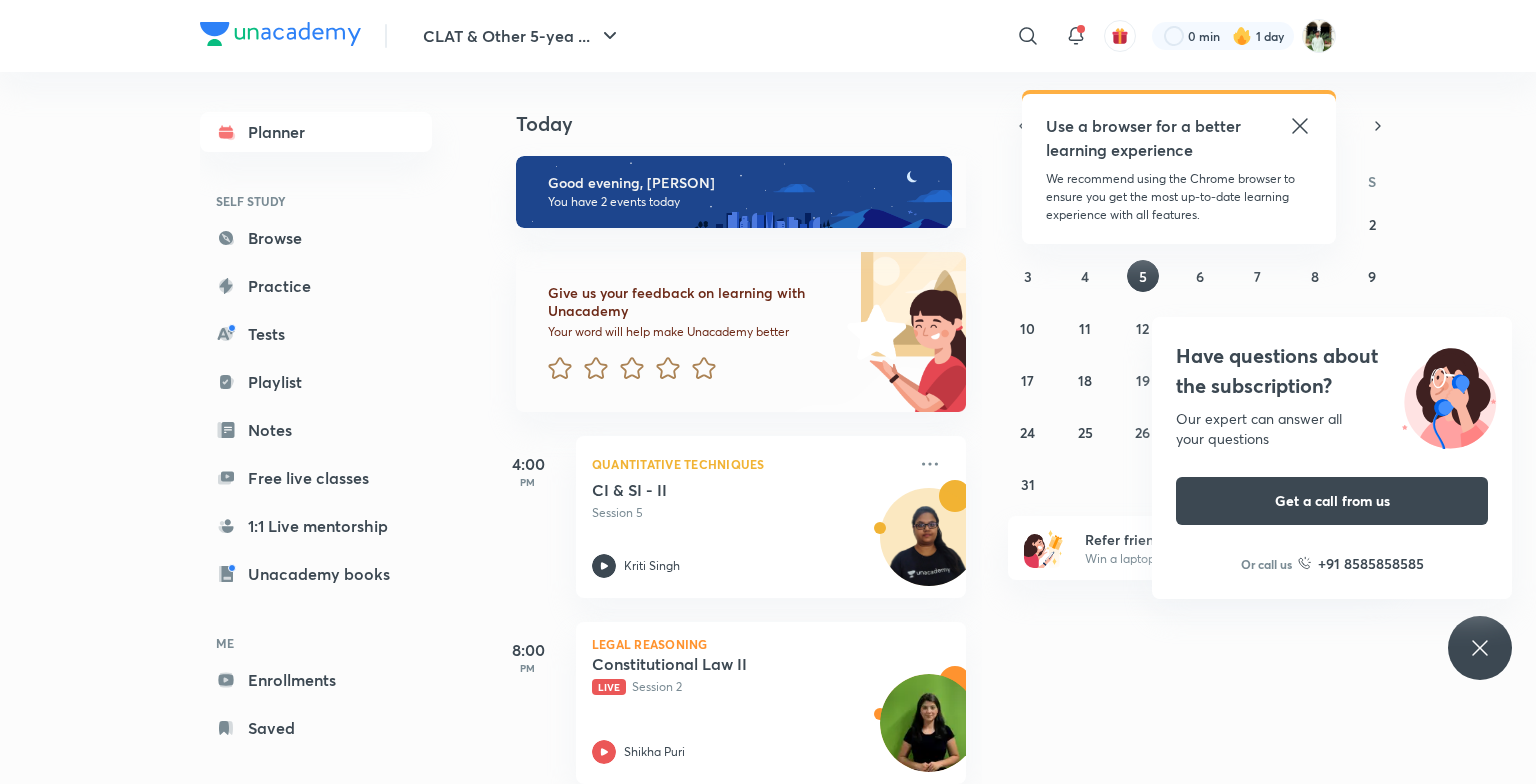 scroll, scrollTop: 0, scrollLeft: 0, axis: both 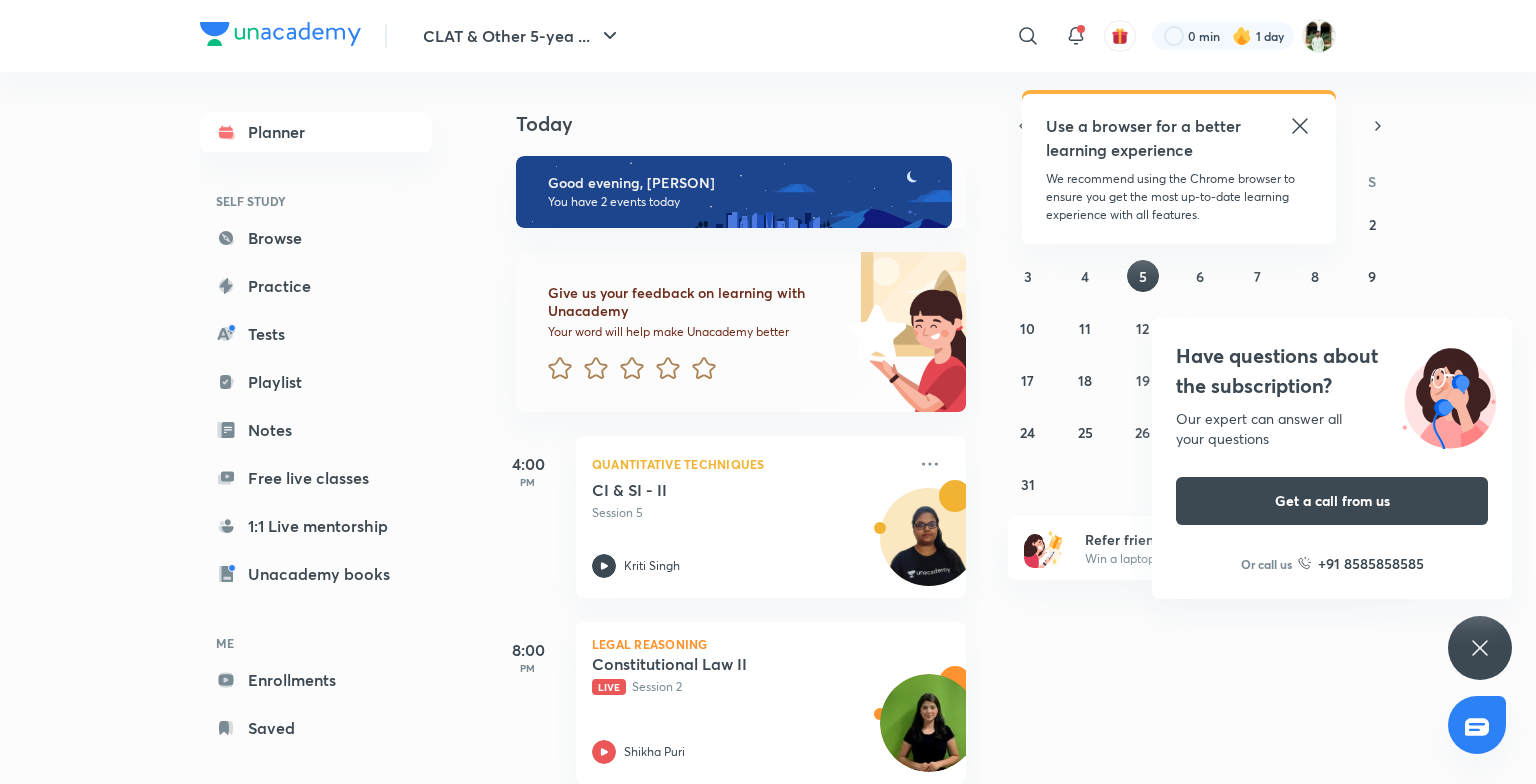 click on "Have questions about the subscription? Our expert can answer all your questions Get a call from us Or call us +91 8585858585" at bounding box center [1480, 648] 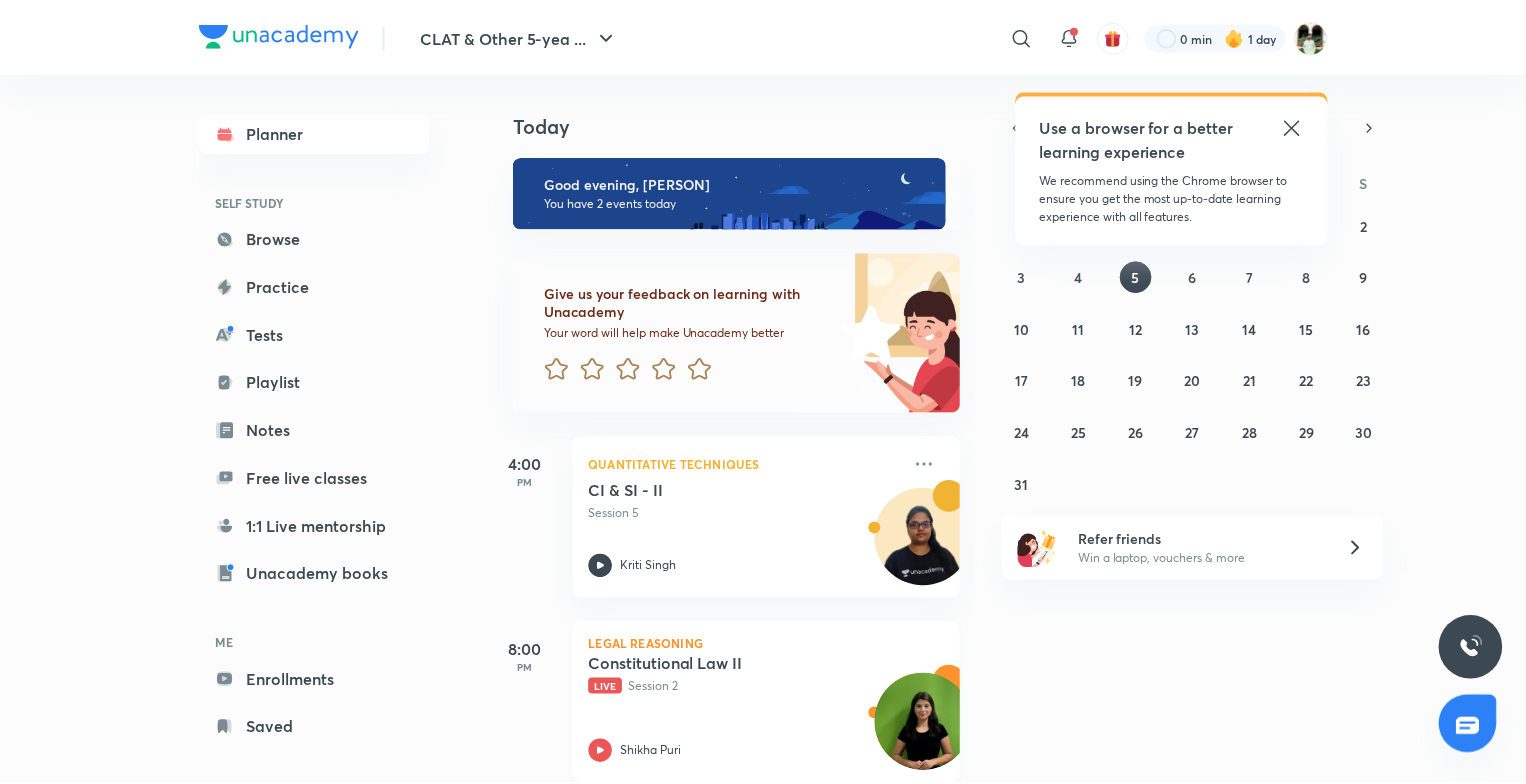 scroll, scrollTop: 31, scrollLeft: 0, axis: vertical 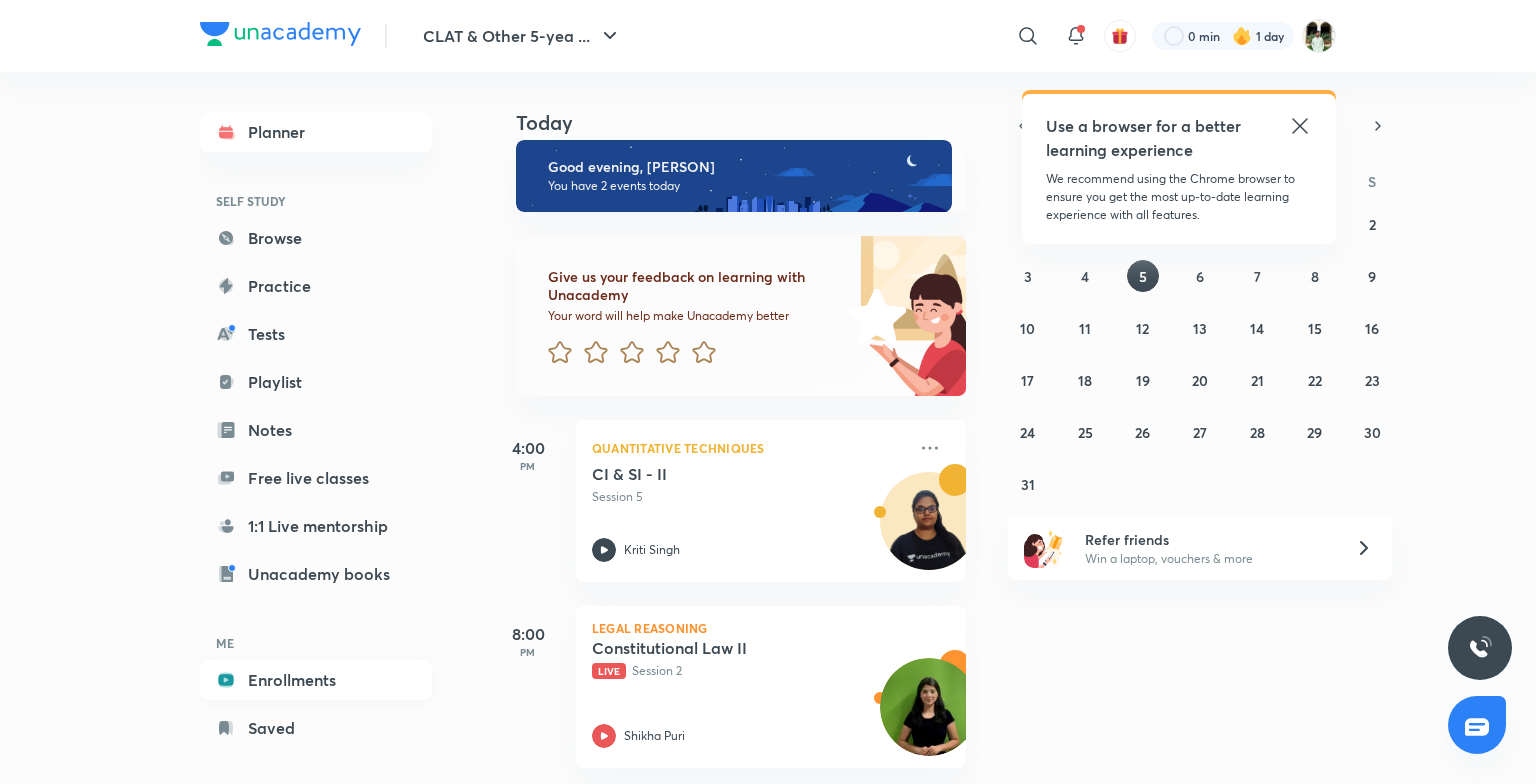 click on "Enrollments" at bounding box center (316, 680) 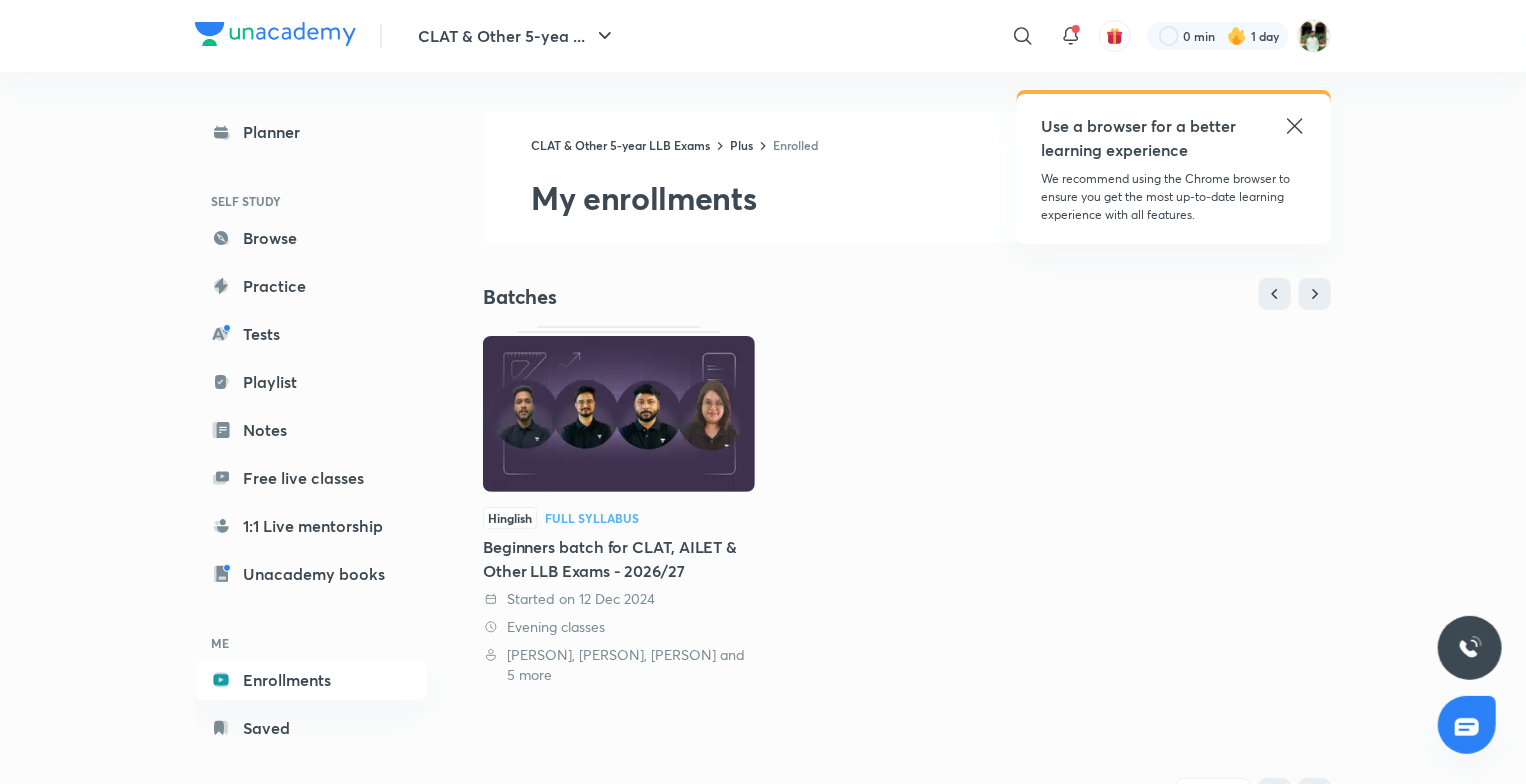 scroll, scrollTop: 20, scrollLeft: 0, axis: vertical 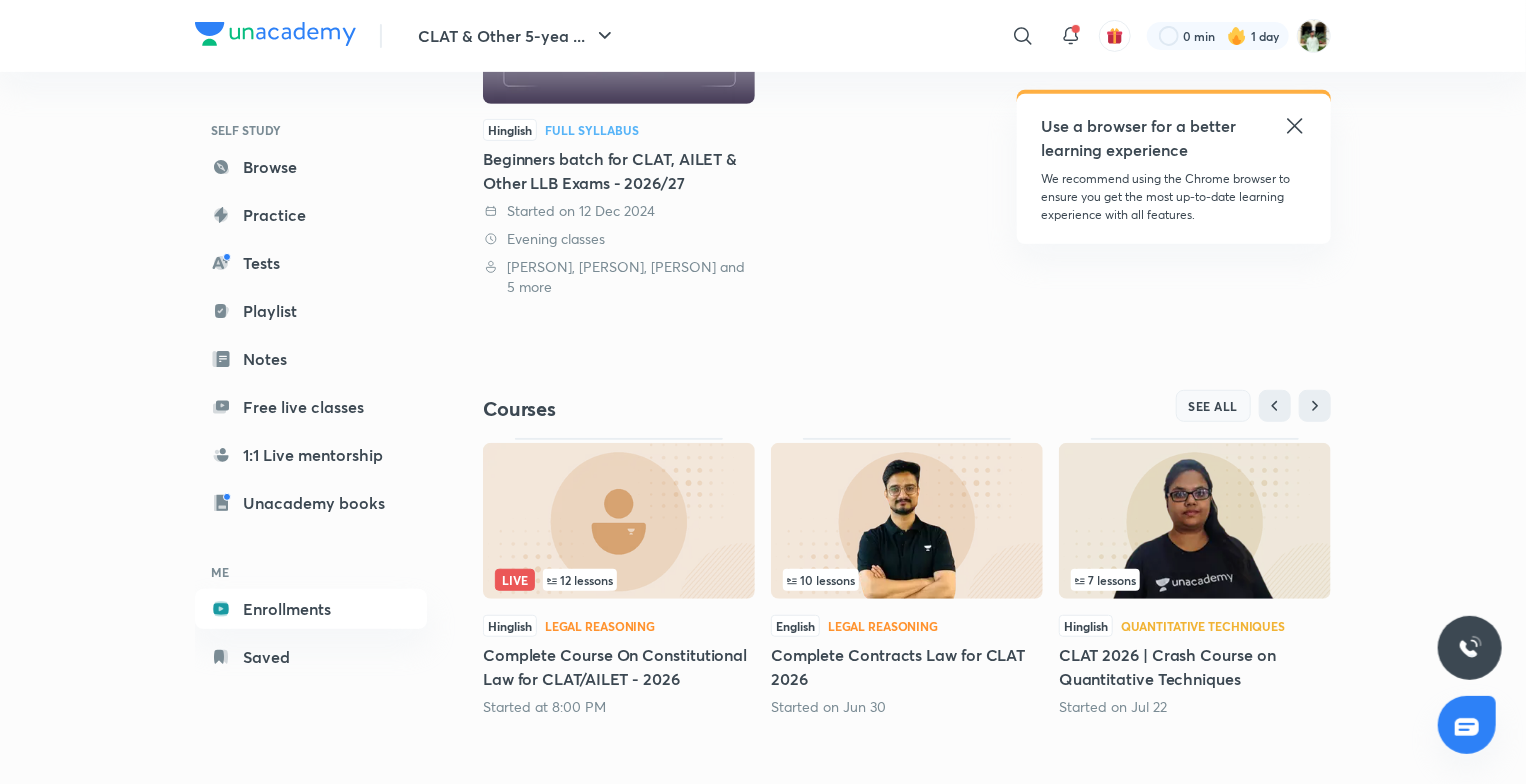 click on "SEE ALL" at bounding box center (1214, 406) 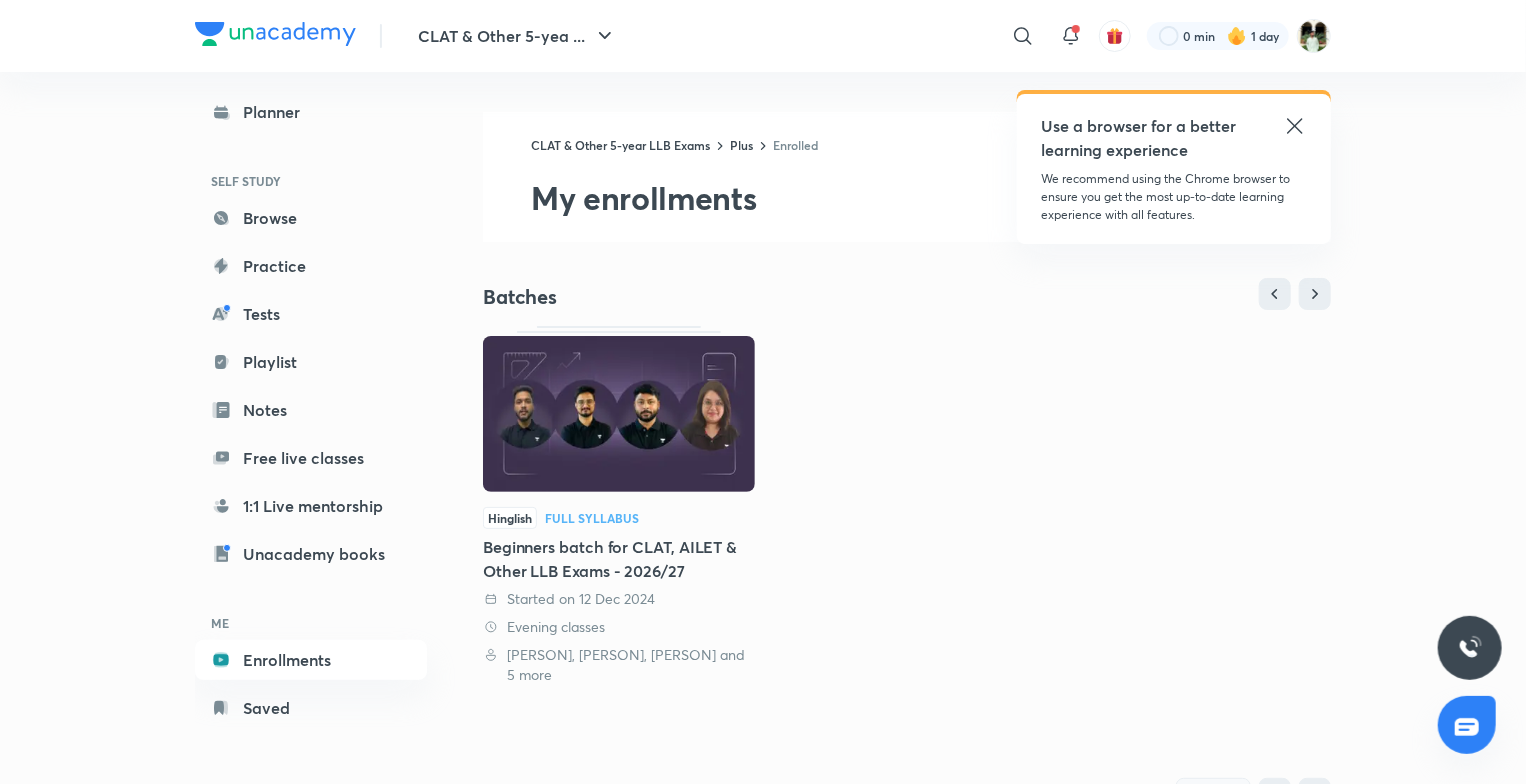 scroll, scrollTop: 388, scrollLeft: 0, axis: vertical 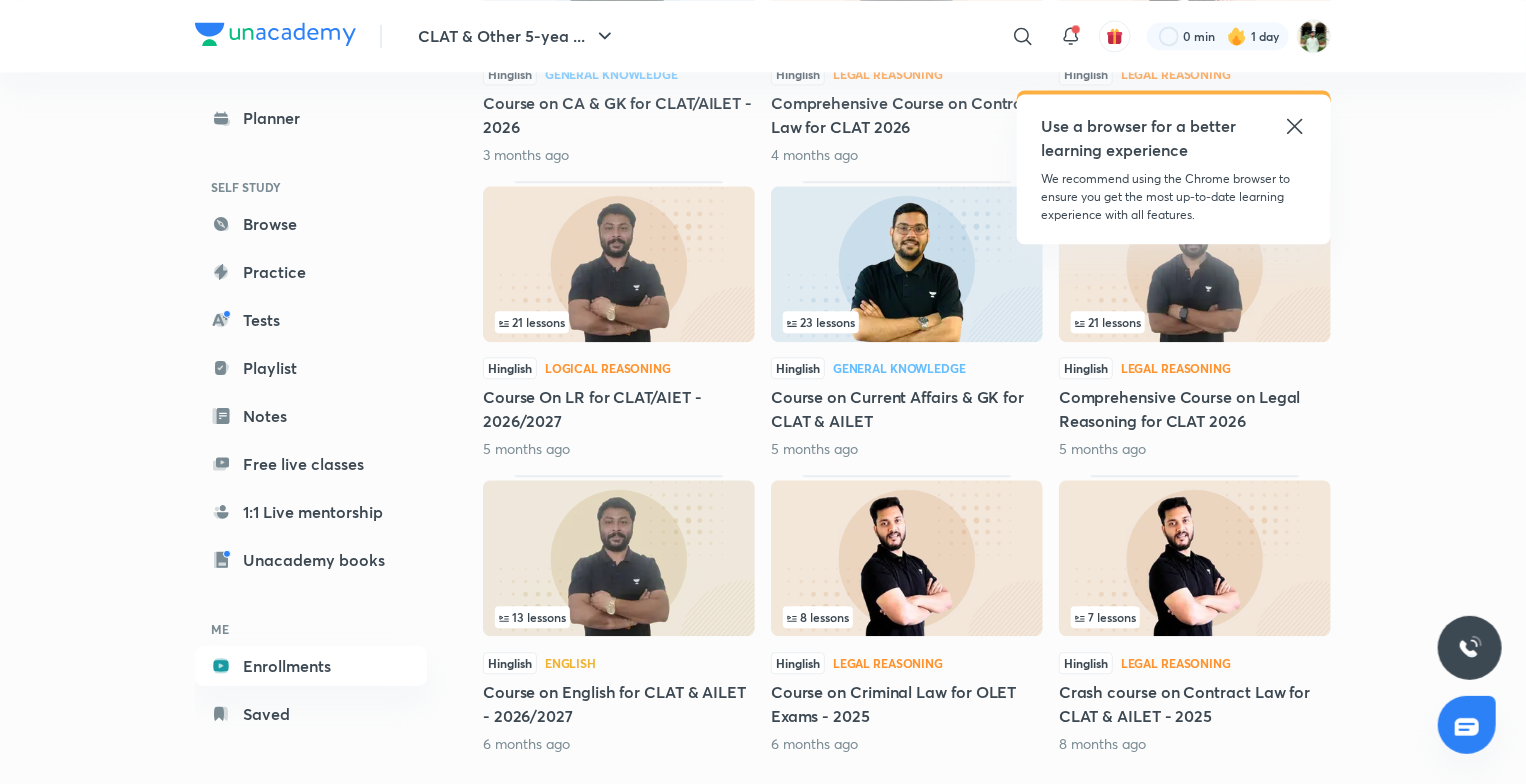 click at bounding box center (1195, 558) 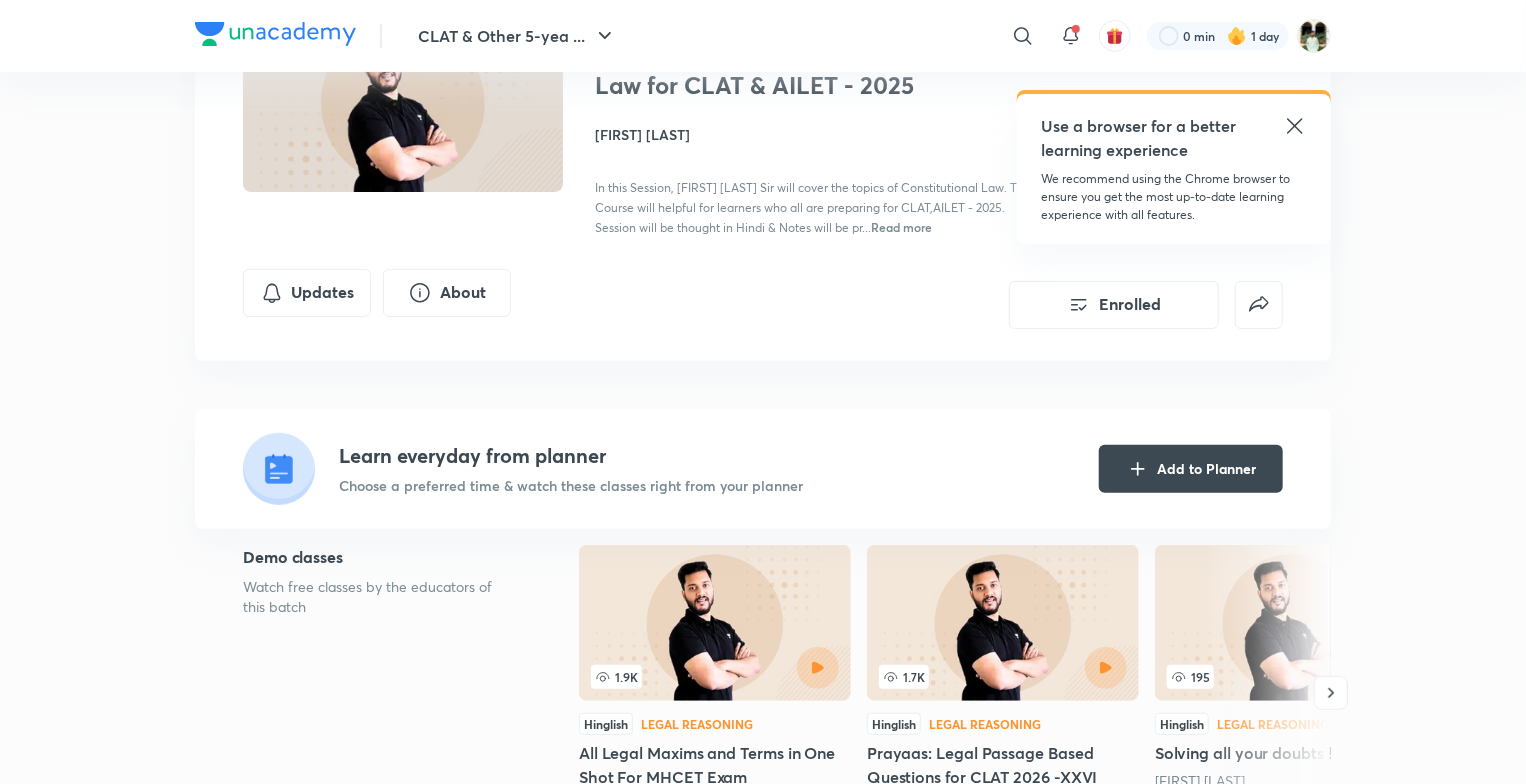 scroll, scrollTop: 0, scrollLeft: 0, axis: both 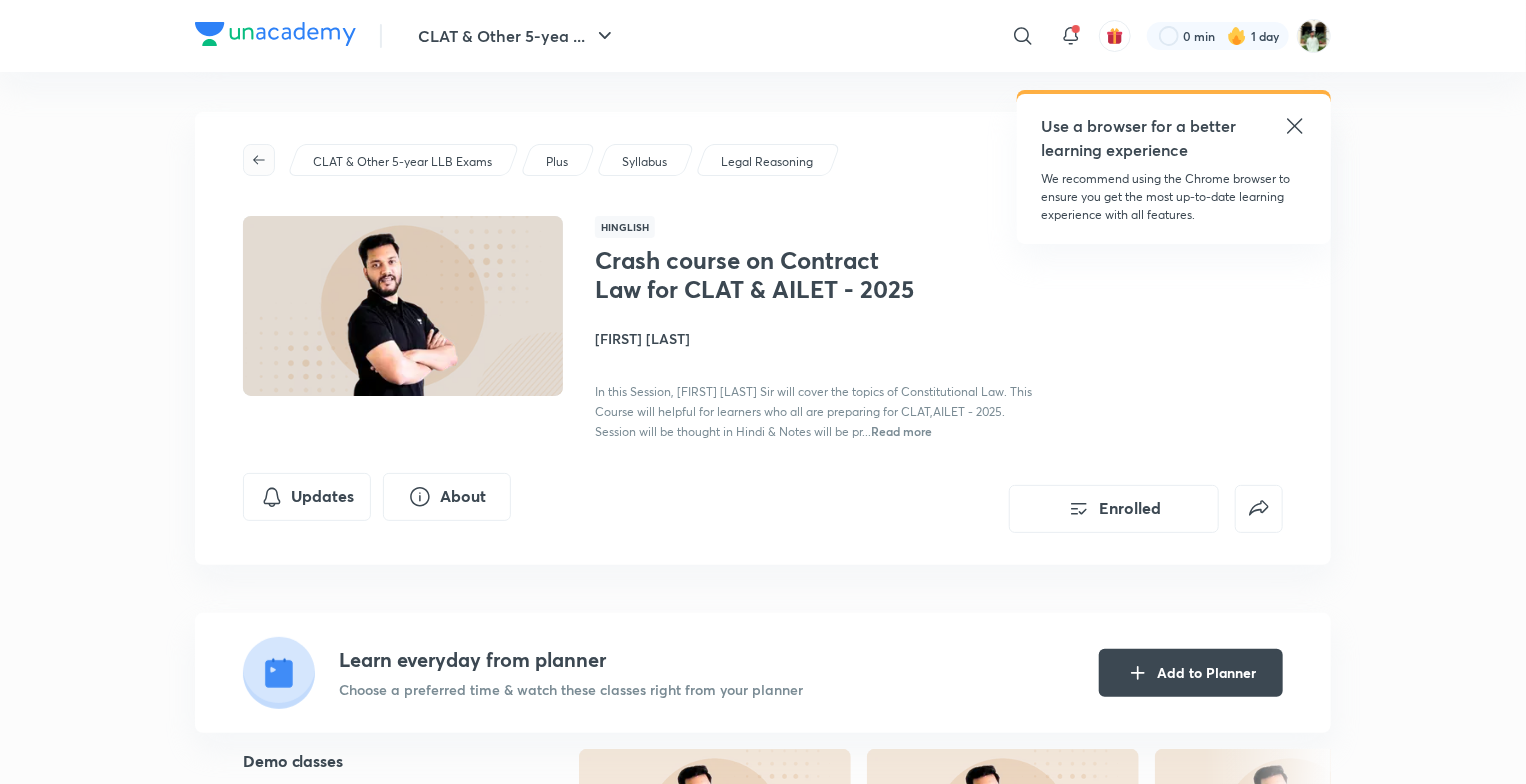 click at bounding box center (259, 160) 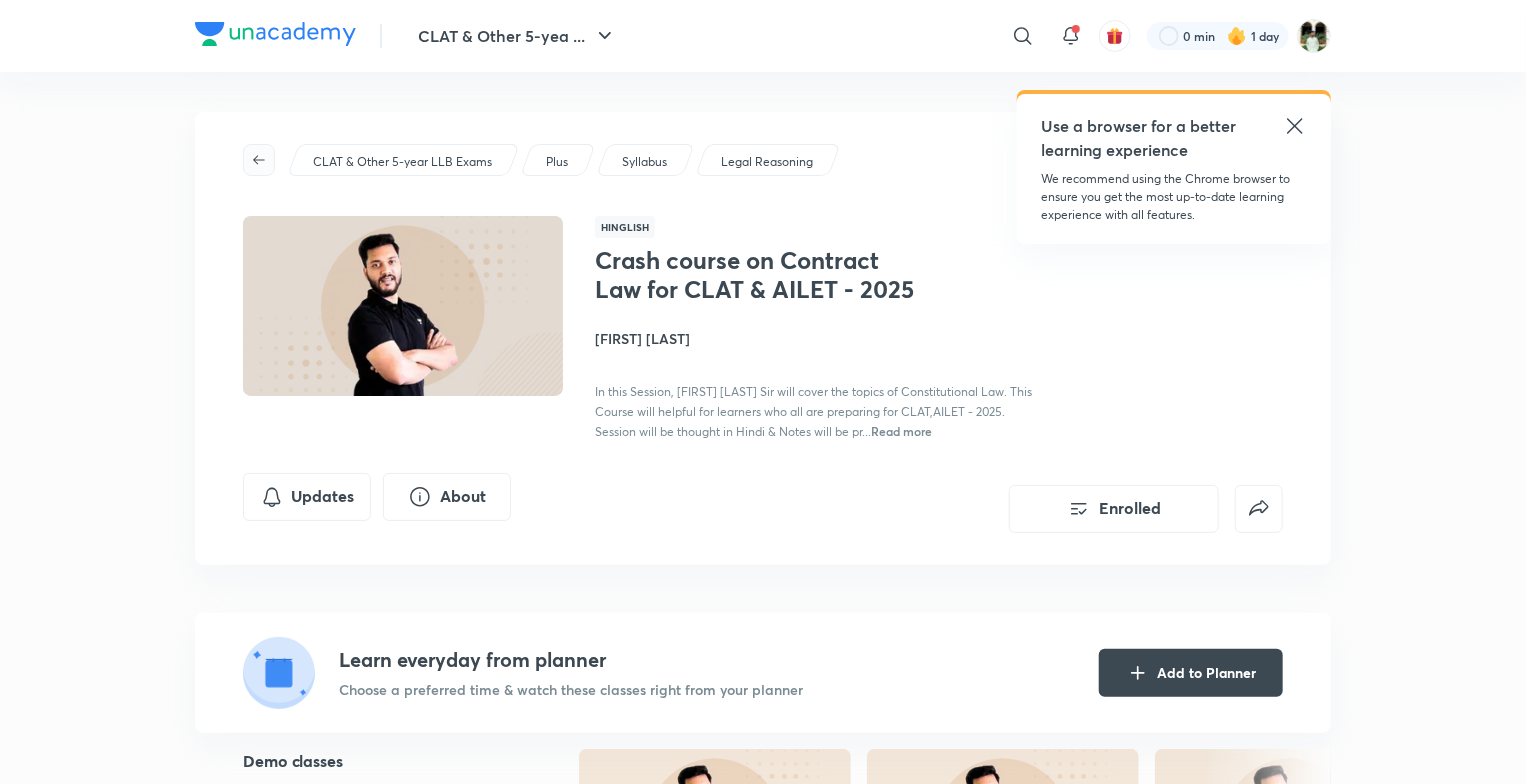 click 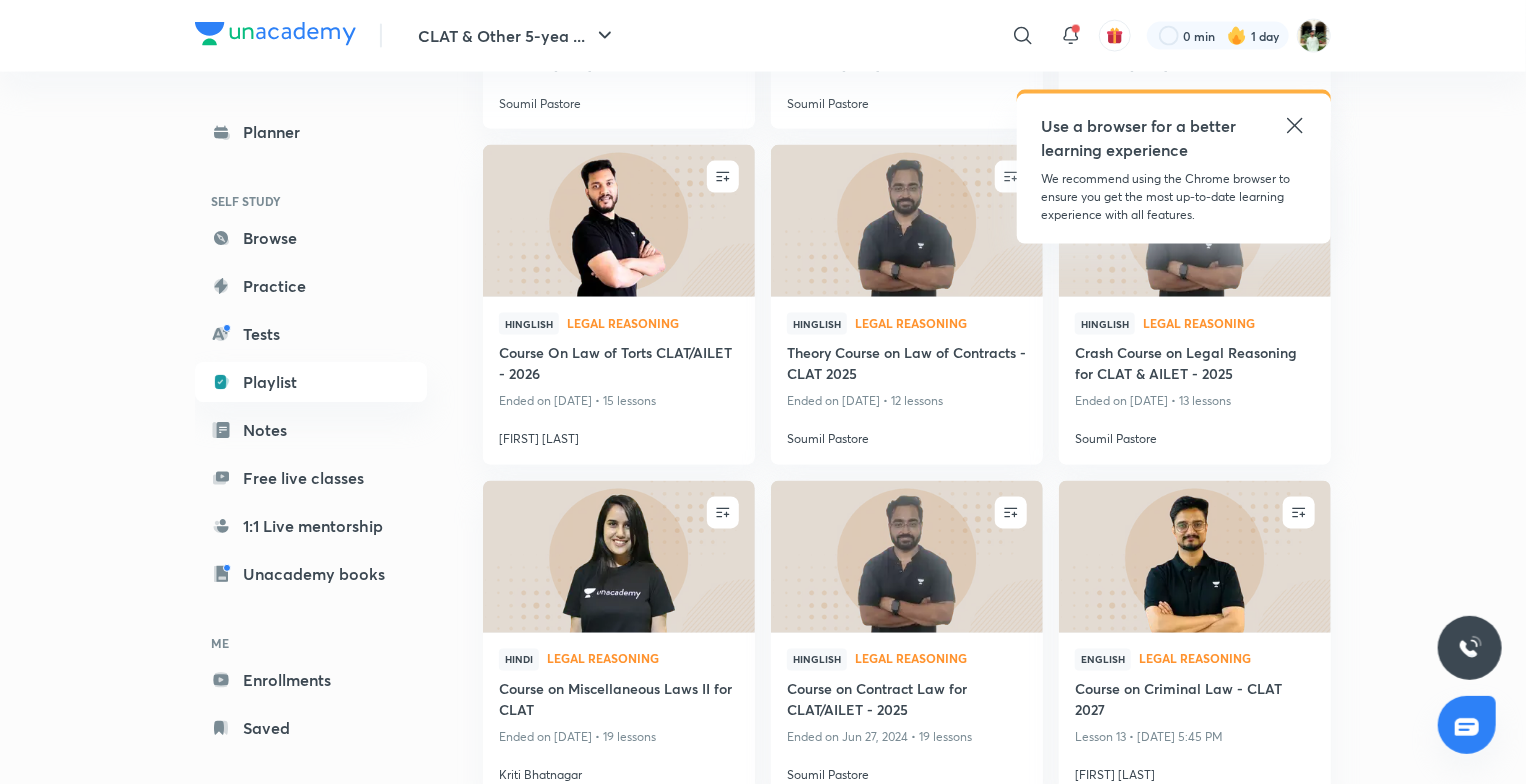 scroll, scrollTop: 1576, scrollLeft: 0, axis: vertical 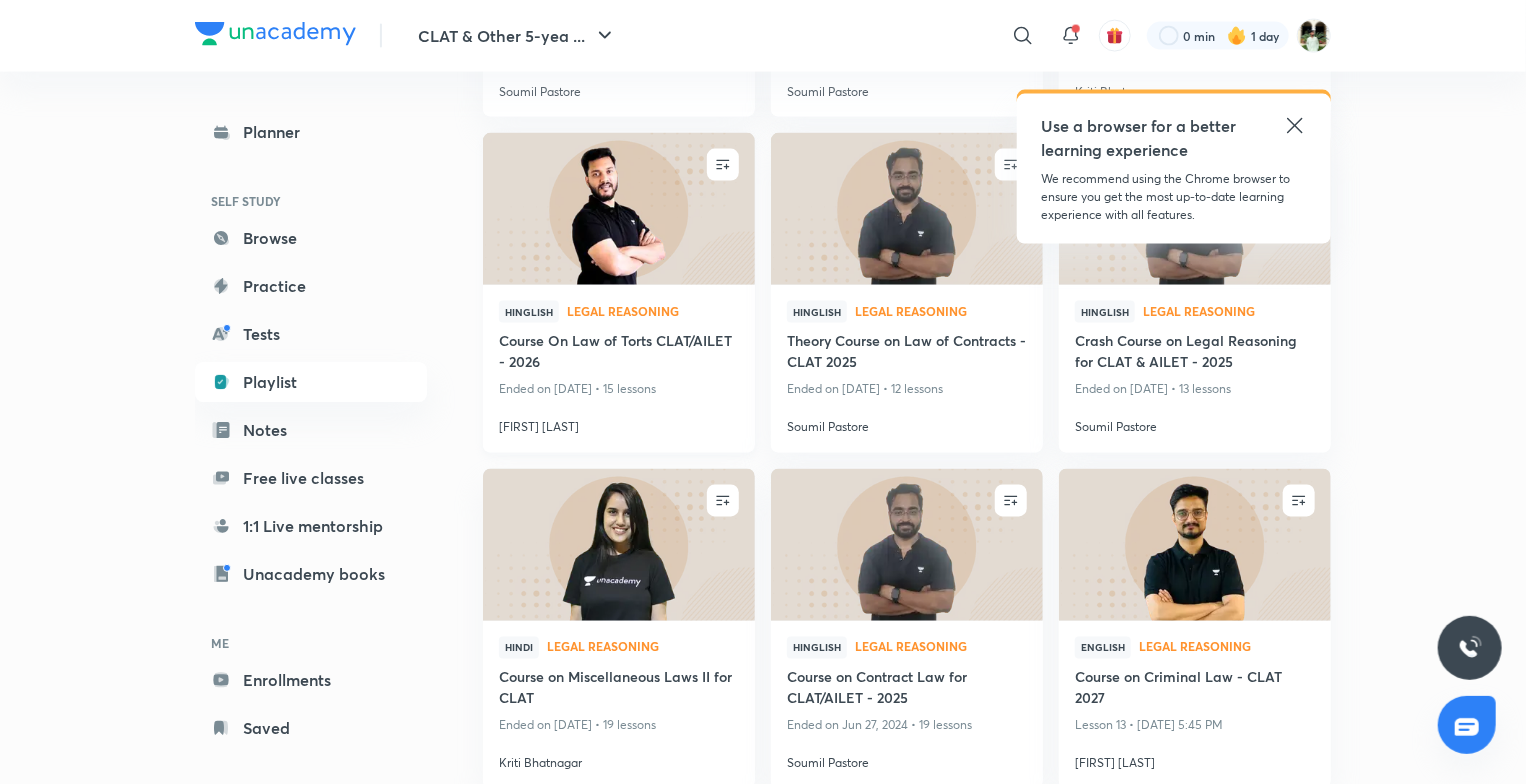 click on "Hinglish Legal Reasoning Course On Law of Torts CLAT/AILET - 2026 Ended on [DATE] • 15 lessons [FIRST] [LAST]" at bounding box center (619, 369) 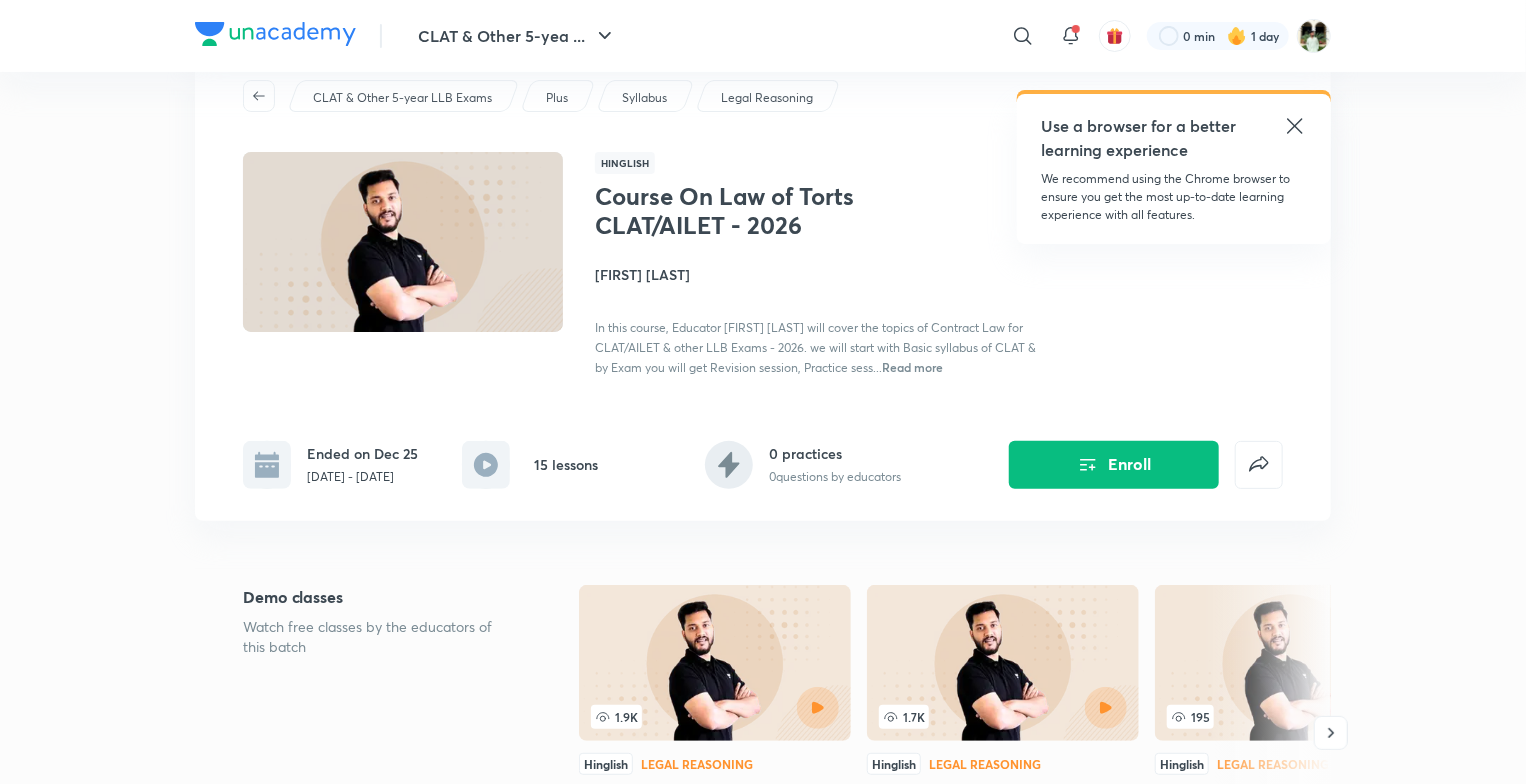 scroll, scrollTop: 0, scrollLeft: 0, axis: both 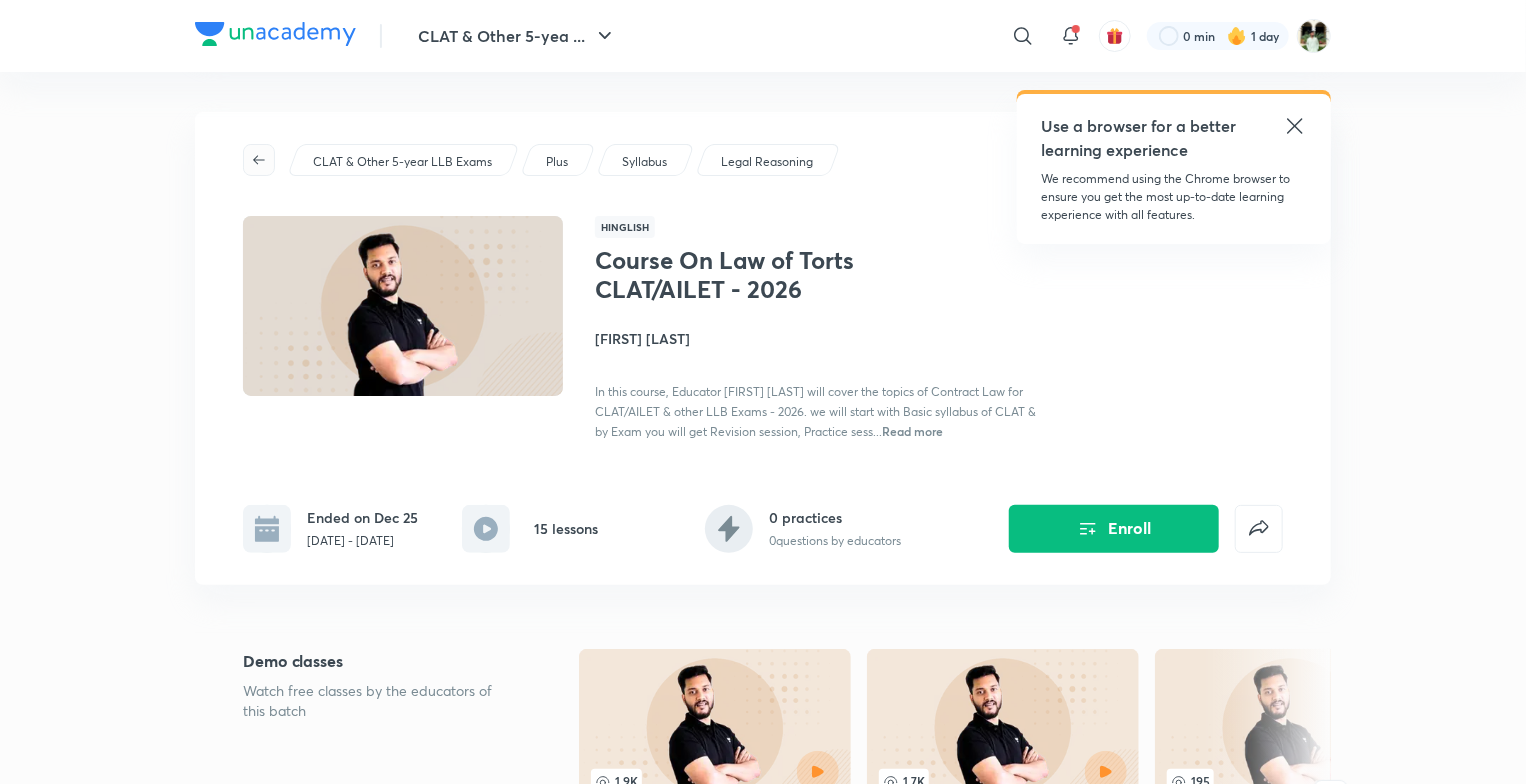 click at bounding box center (259, 160) 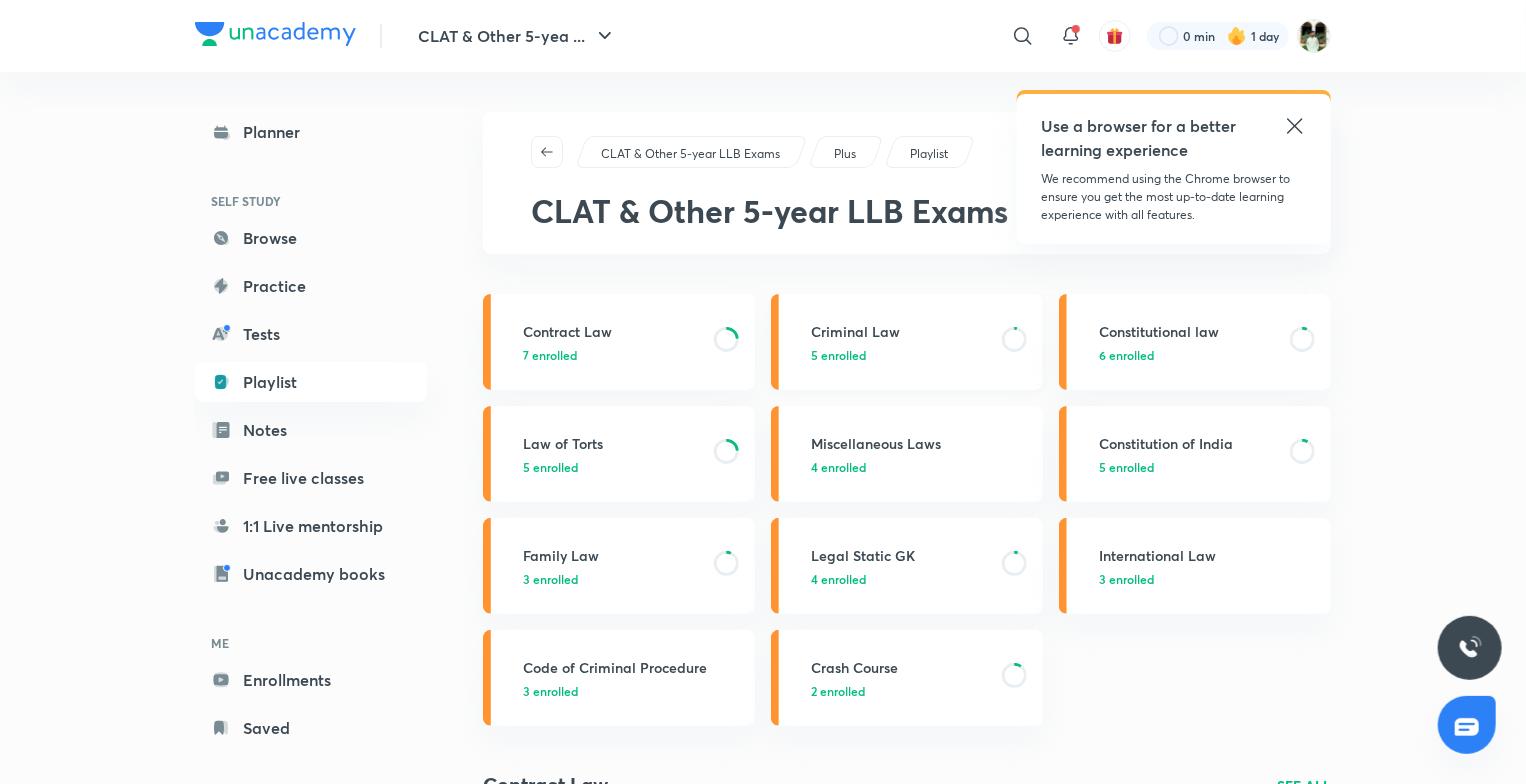 click on "Criminal Law" at bounding box center (900, 331) 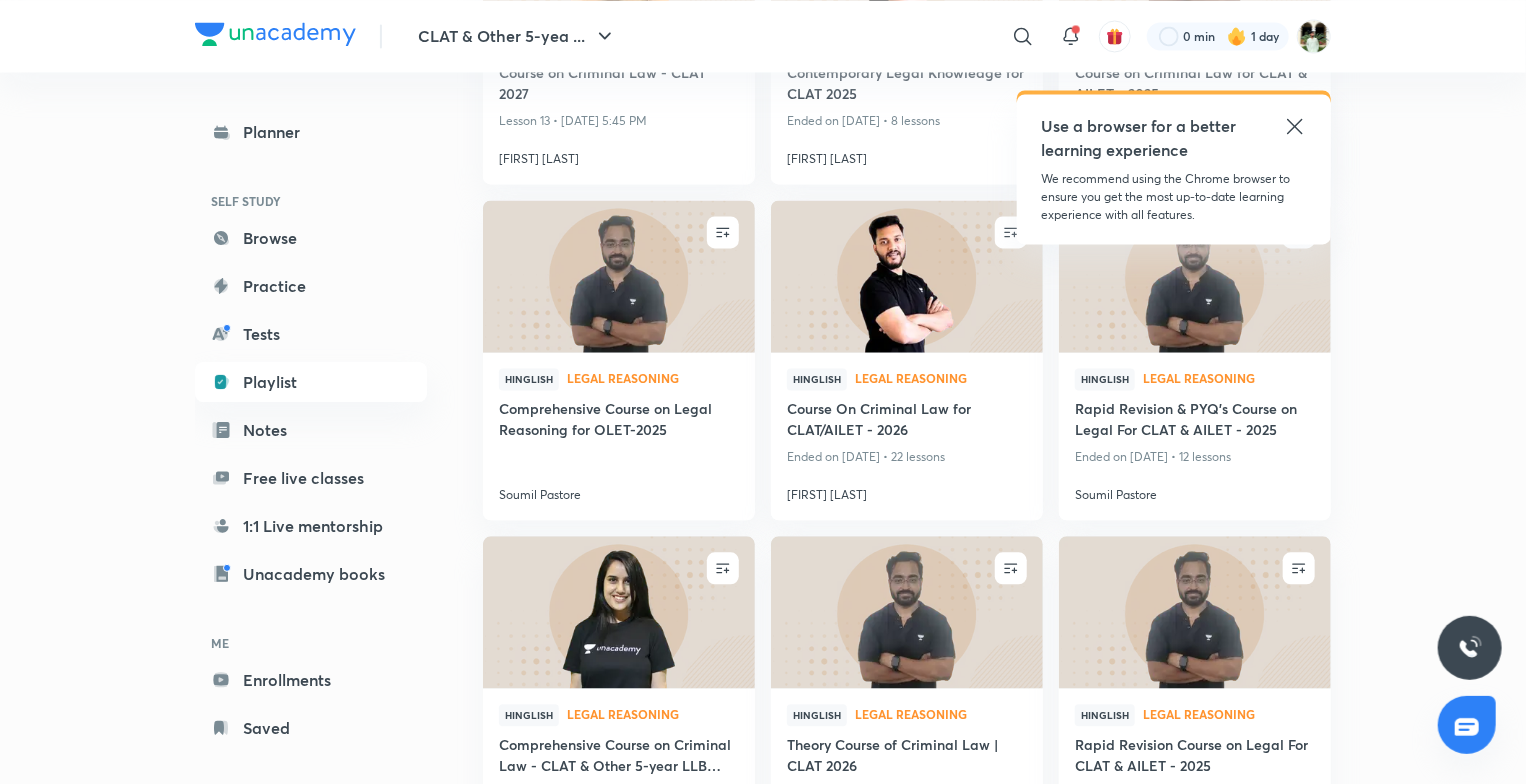 scroll, scrollTop: 1959, scrollLeft: 0, axis: vertical 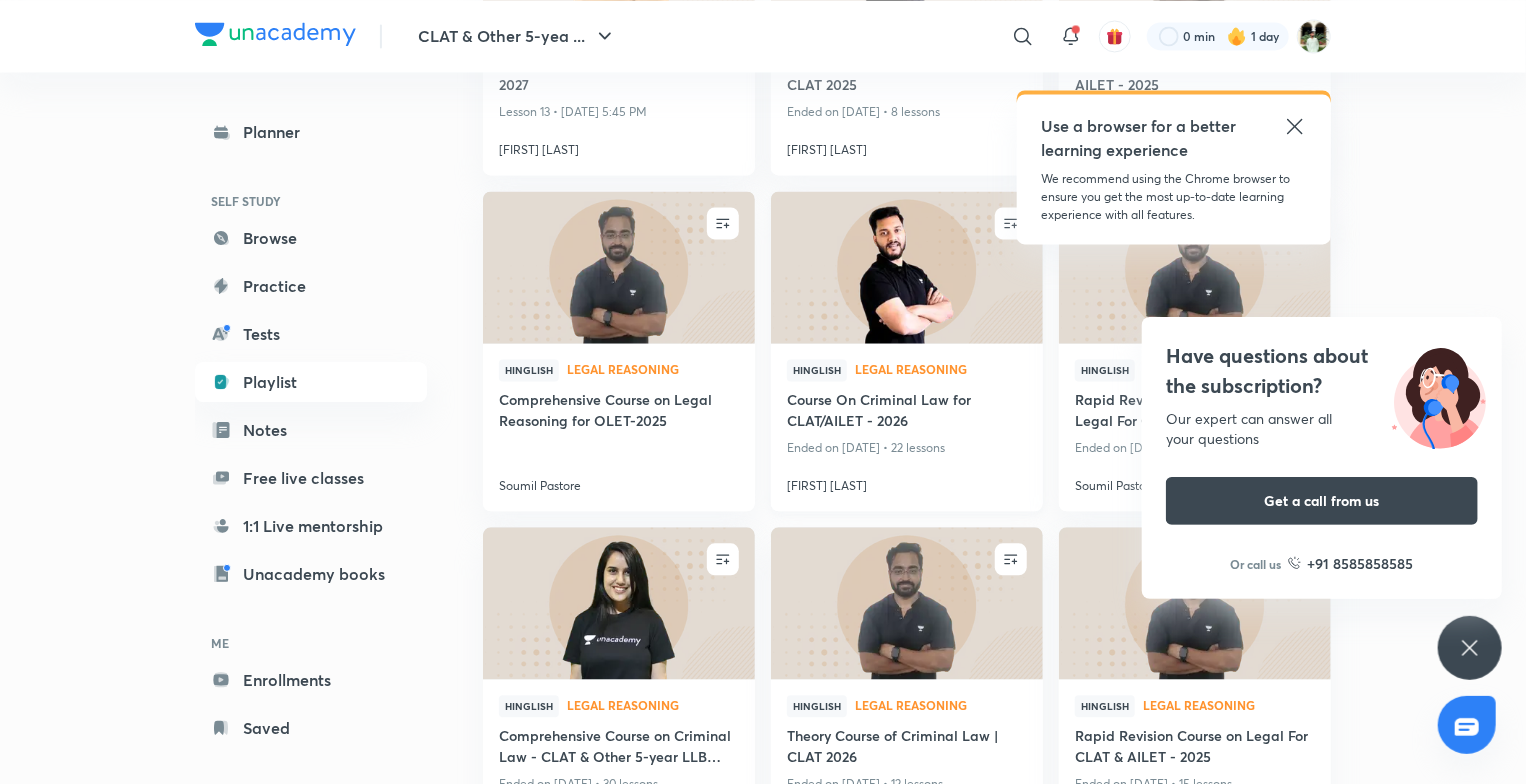 click at bounding box center (906, 267) 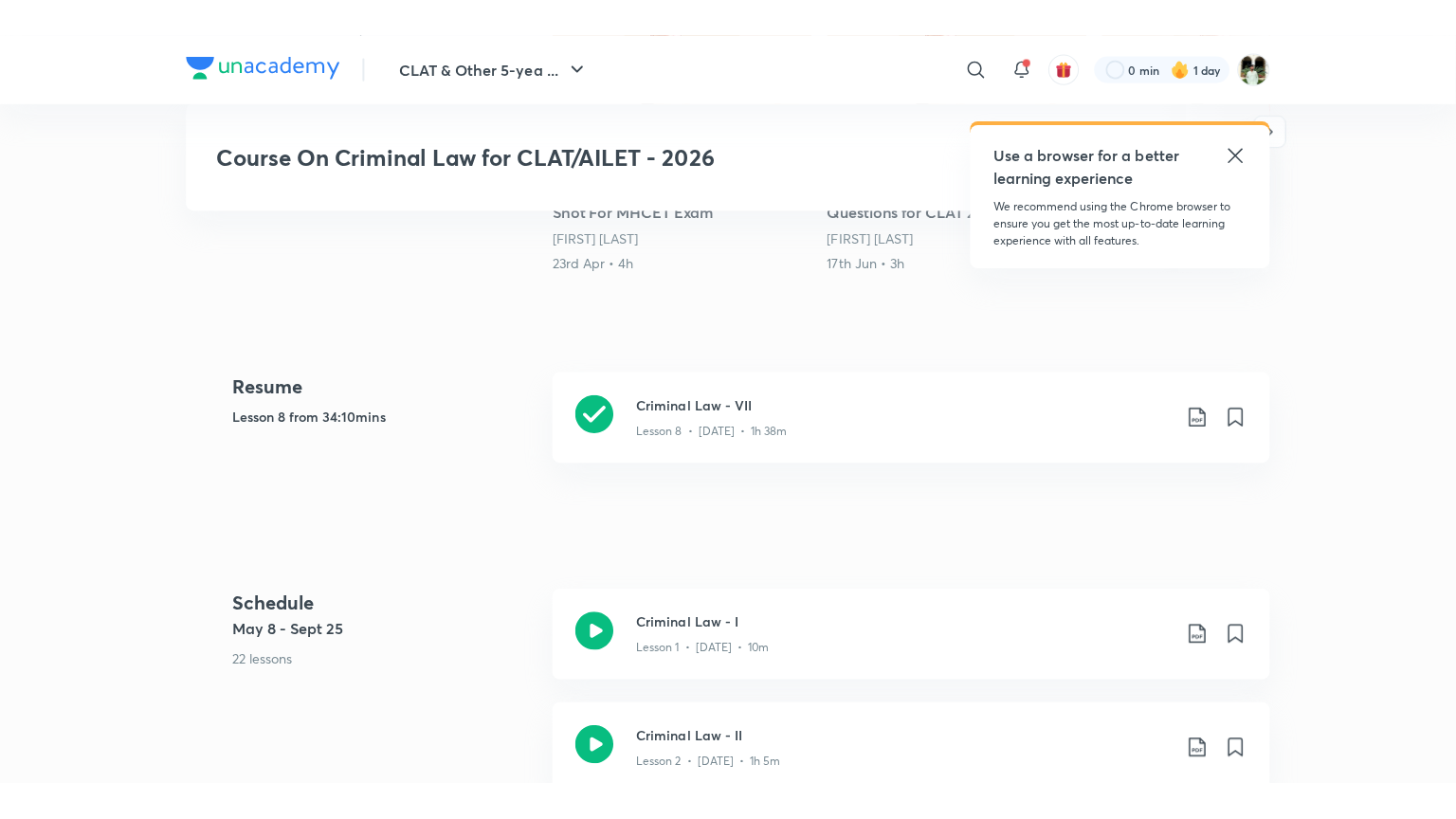 scroll, scrollTop: 652, scrollLeft: 0, axis: vertical 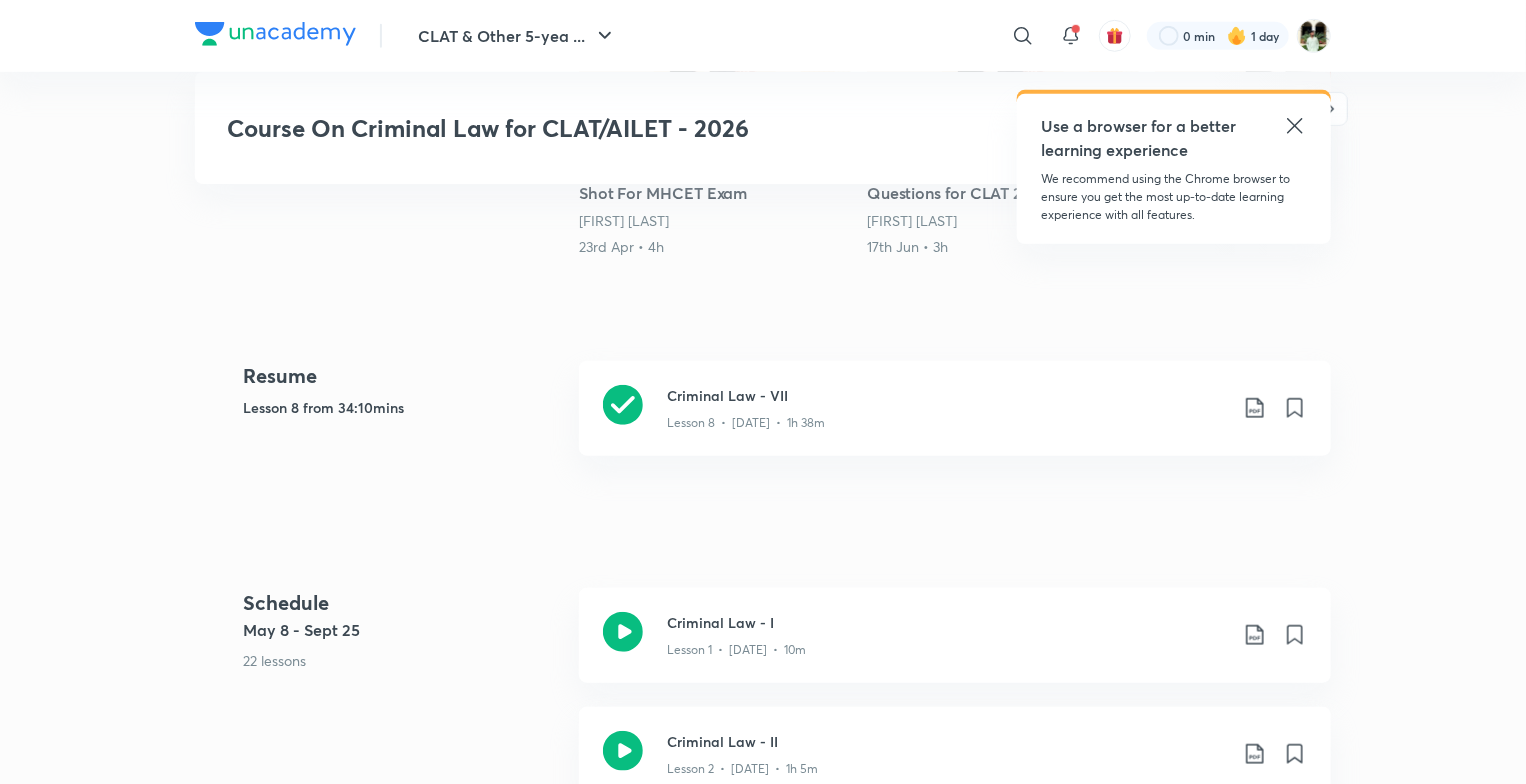 click on "Criminal Law - VII" at bounding box center [947, 395] 